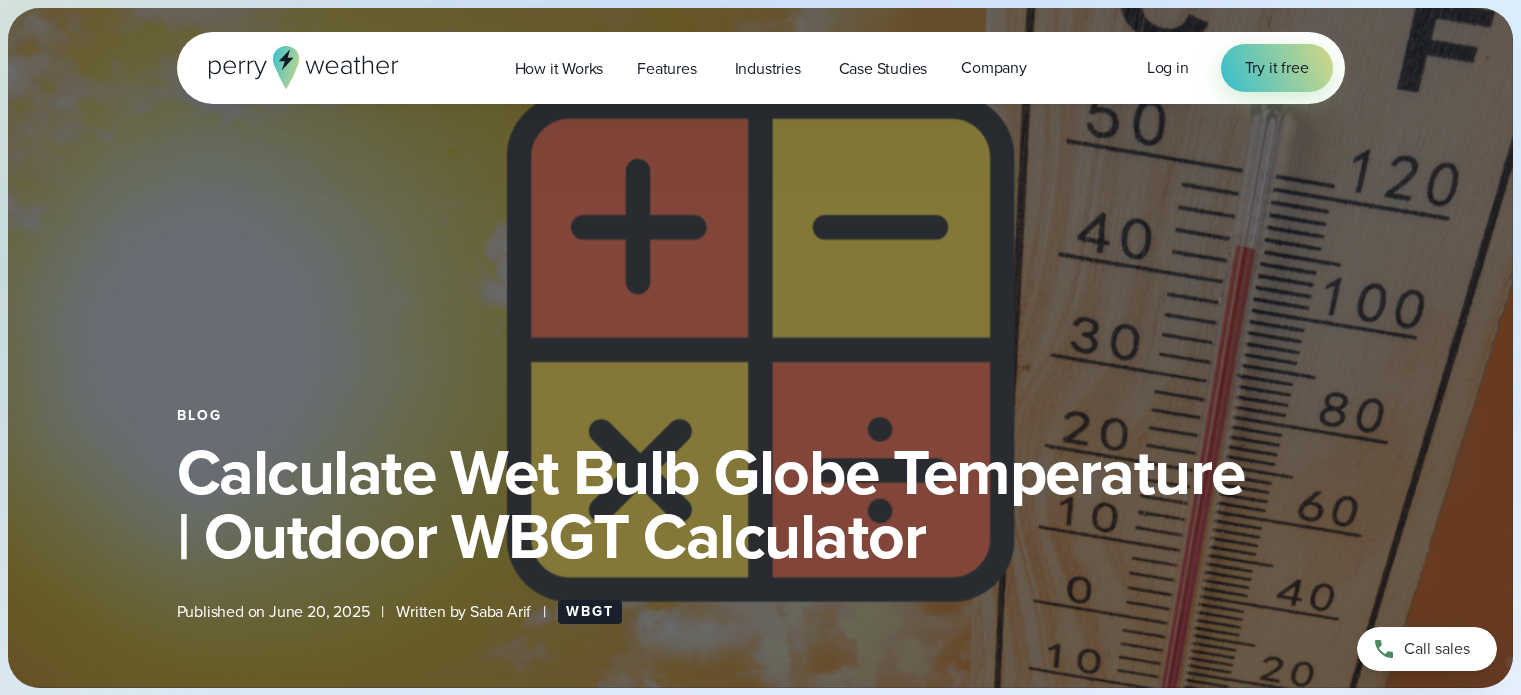 select on "***" 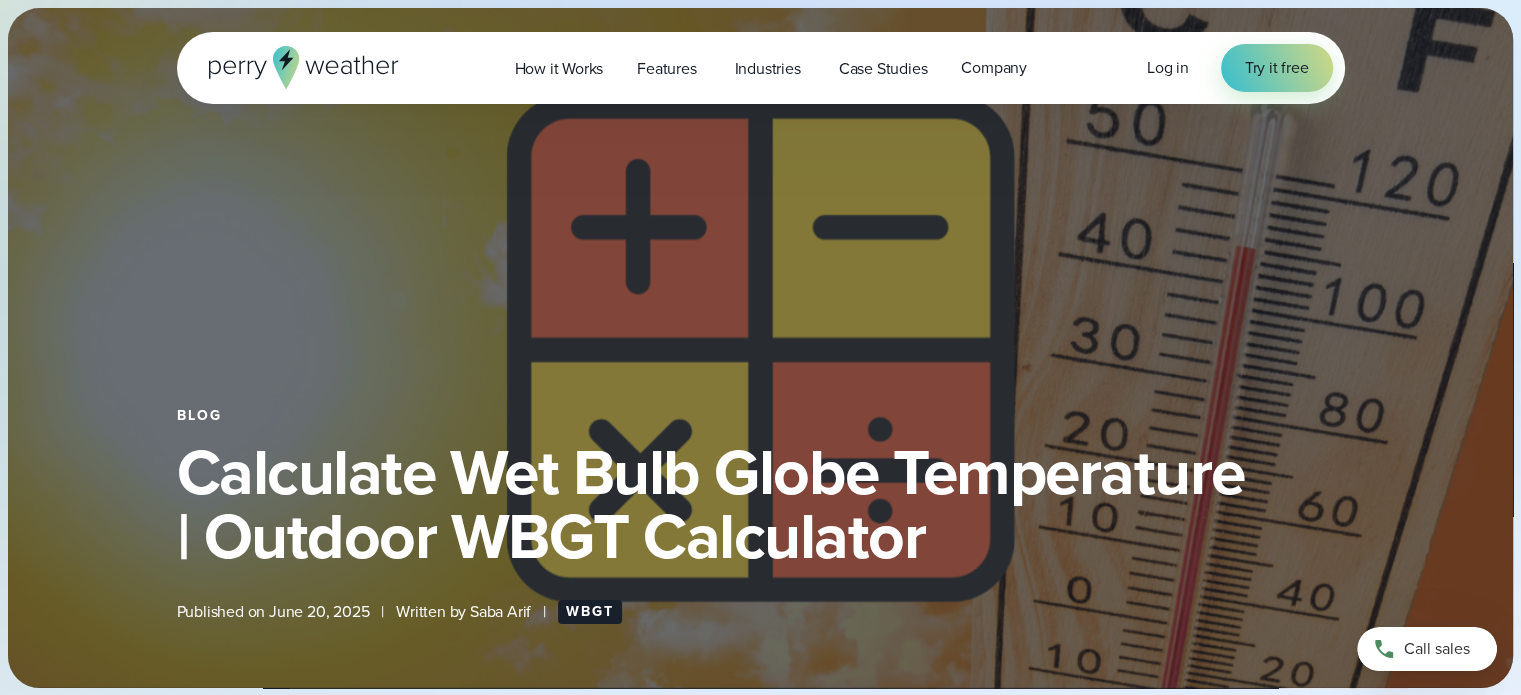 scroll, scrollTop: 0, scrollLeft: 0, axis: both 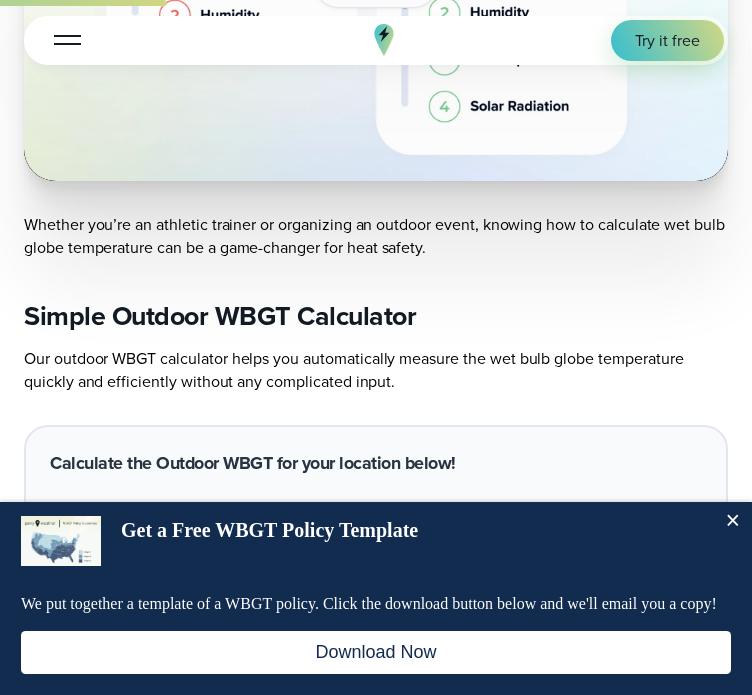 click on "Simple Outdoor WBGT Calculator" at bounding box center (376, 317) 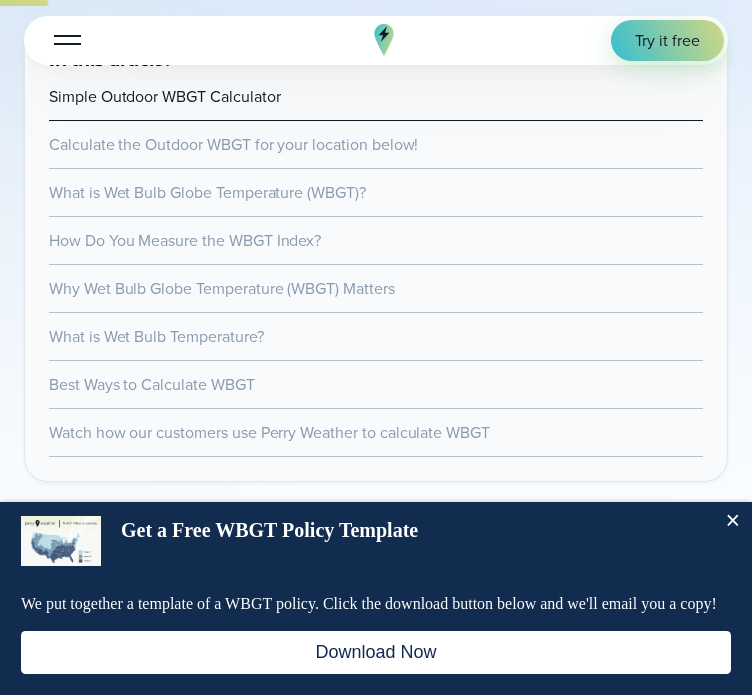scroll, scrollTop: 1300, scrollLeft: 0, axis: vertical 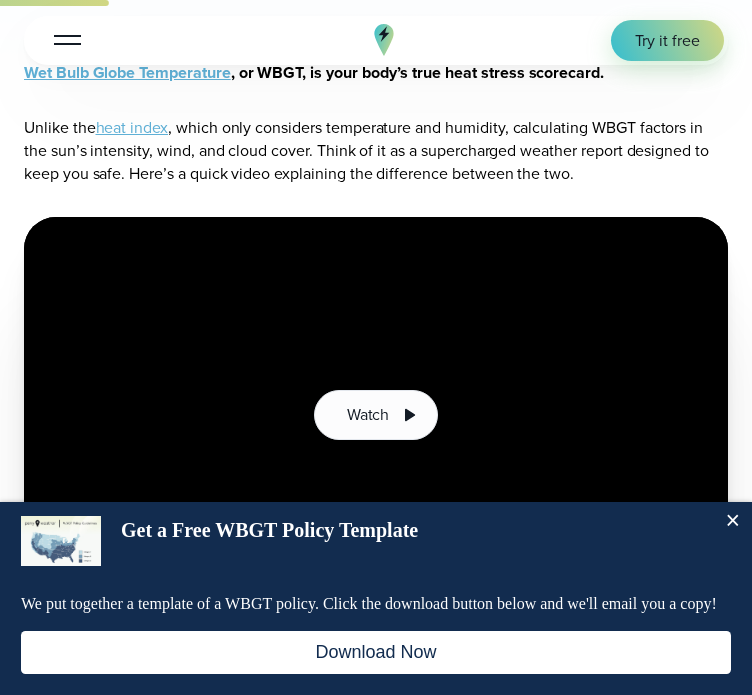 click on "Unlike the  heat index , which only considers temperature and humidity, calculating WBGT factors in the sun’s intensity, wind, and cloud cover. Think of it as a supercharged weather report designed to keep you safe. Here’s a quick video explaining the difference between the two." at bounding box center (376, 150) 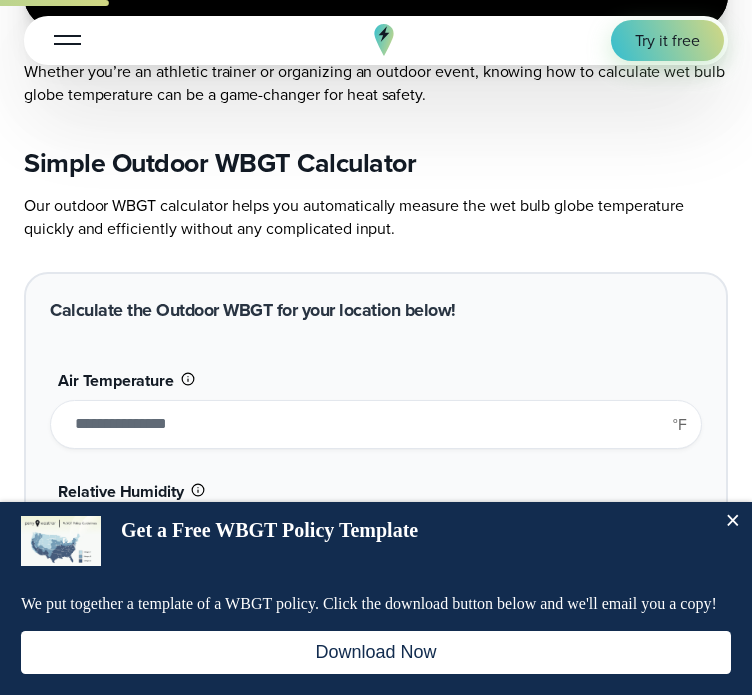 scroll, scrollTop: 1908, scrollLeft: 0, axis: vertical 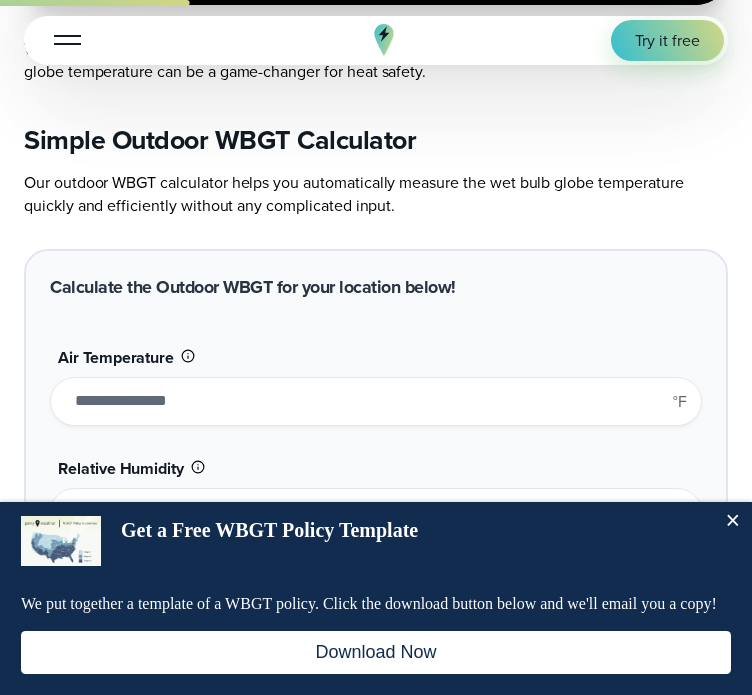 click on "**" at bounding box center [376, 401] 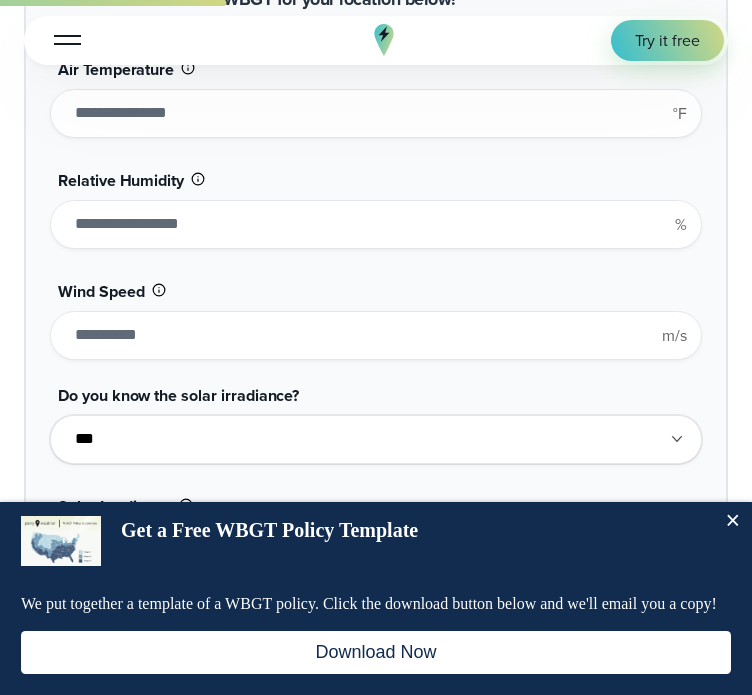 scroll, scrollTop: 2213, scrollLeft: 0, axis: vertical 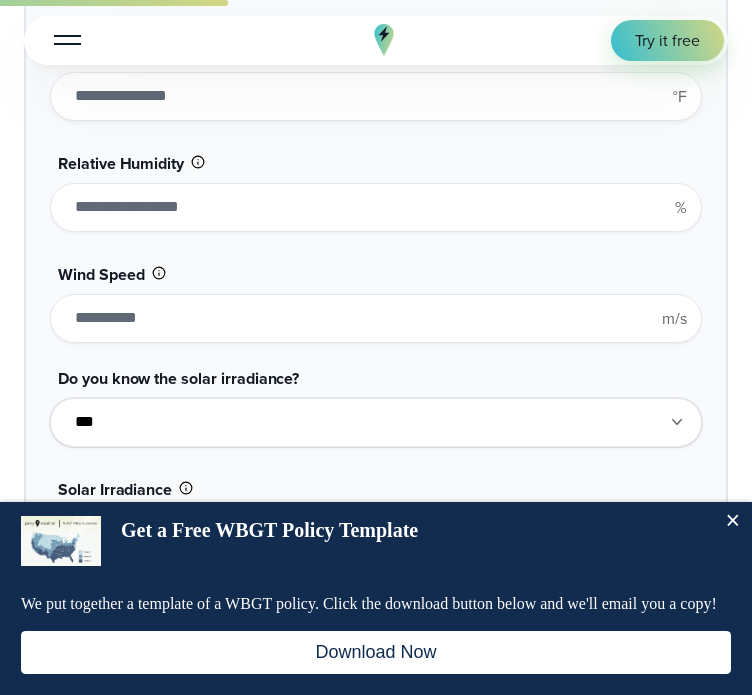 type on "**" 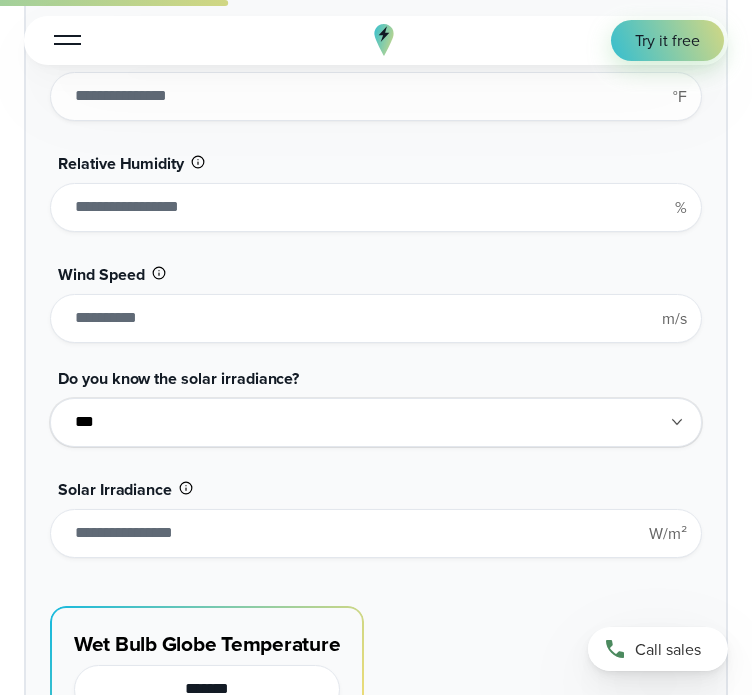 click on "**********" at bounding box center (376, 422) 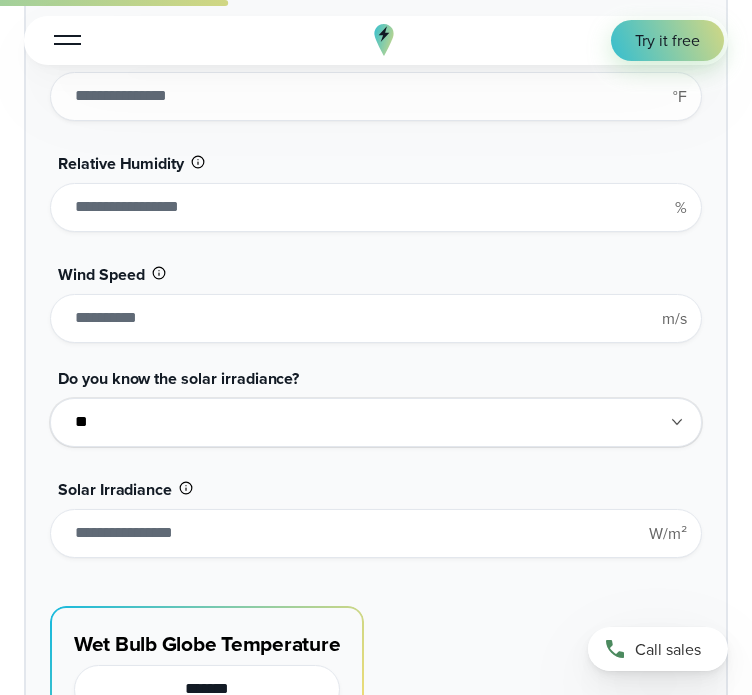 click on "**********" at bounding box center [376, 422] 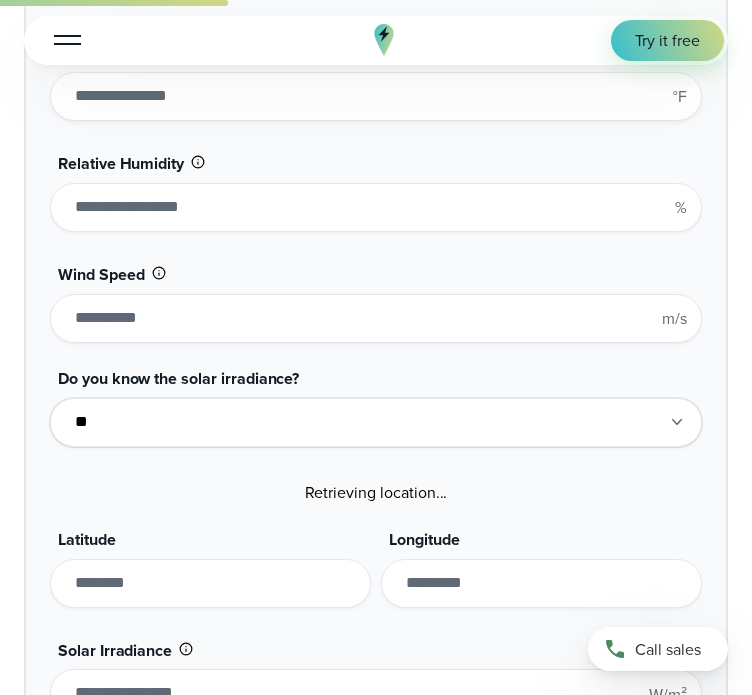 type on "*******" 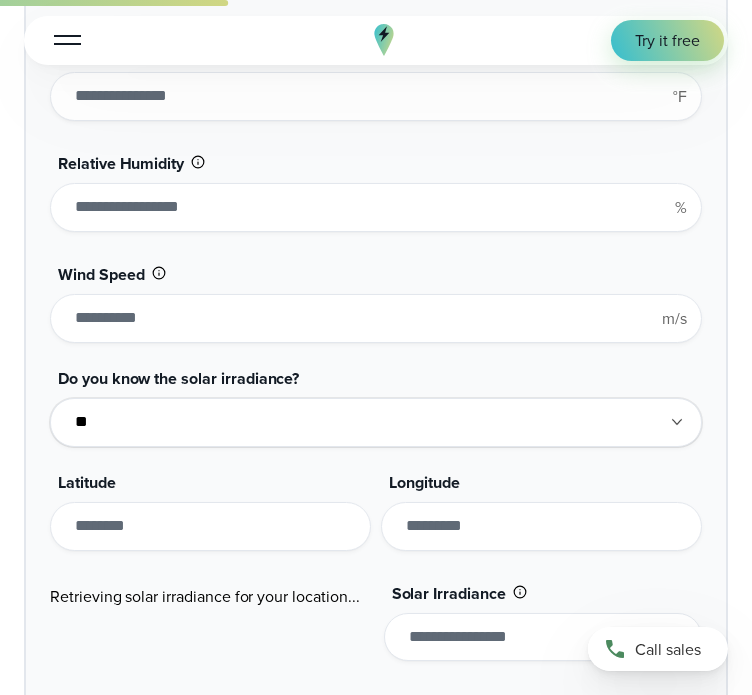 type on "******" 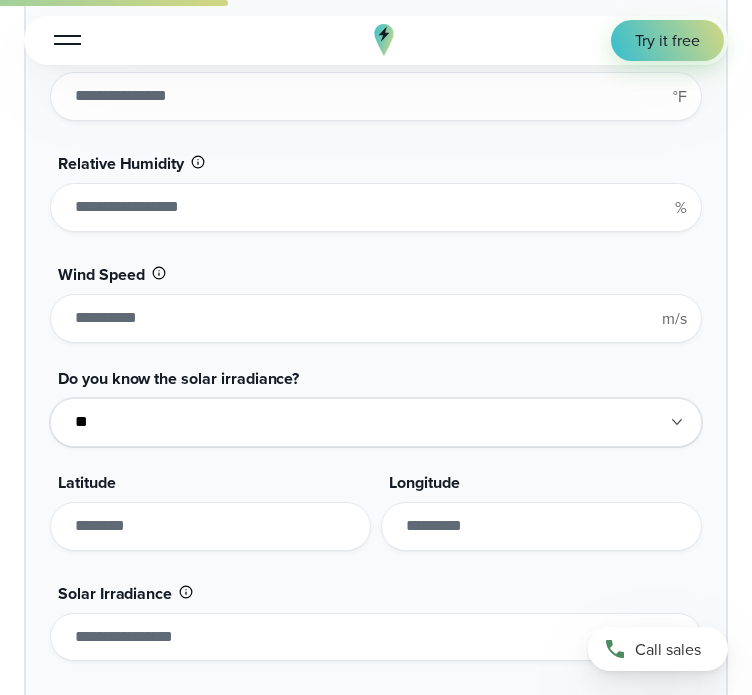 type on "*******" 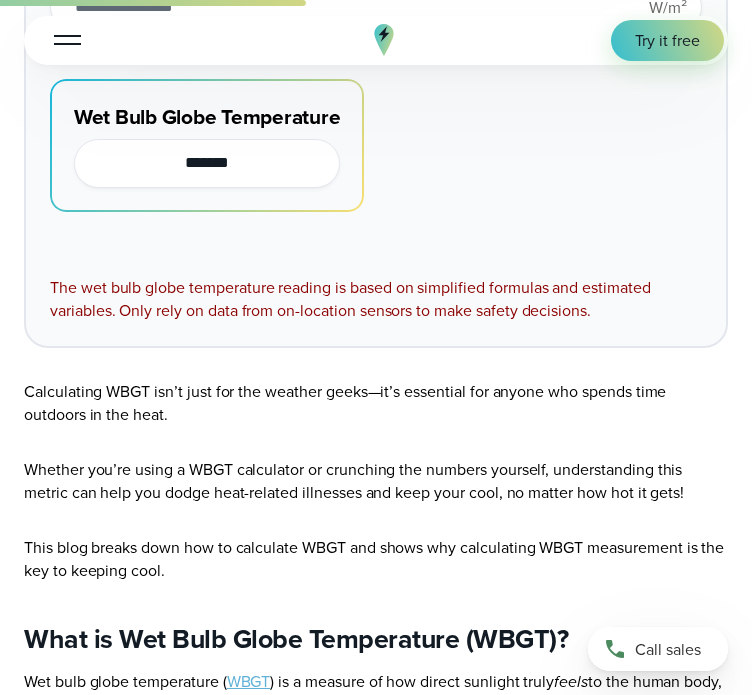 scroll, scrollTop: 2932, scrollLeft: 0, axis: vertical 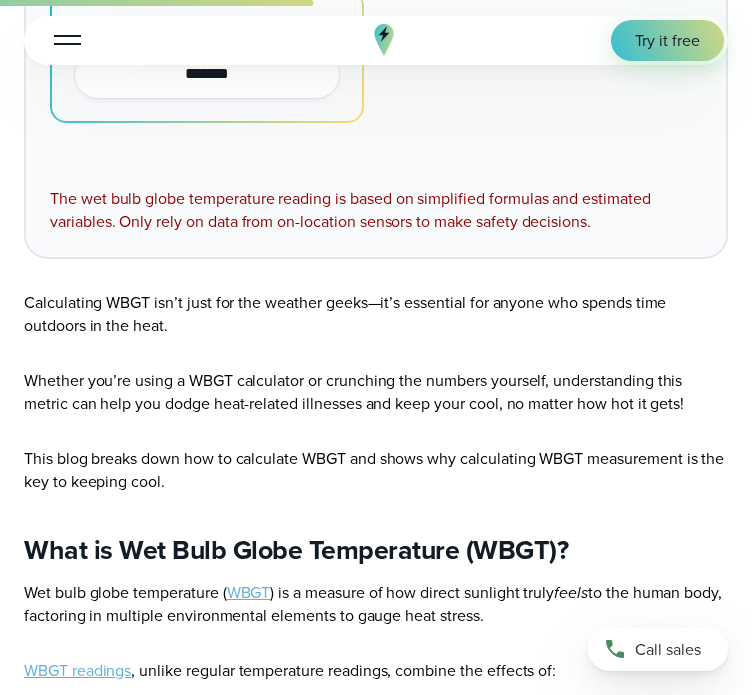 click on "<br />
Wet Bulb Globe Temperature , or WBGT, is your body’s true heat stress scorecard.
Unlike the  heat index , which only considers temperature and humidity, calculating WBGT factors in the sun’s intensity, wind, and cloud cover. Think of it as a supercharged weather report designed to keep you safe. Here’s a quick video explaining the difference between the two.
Watch
Simple Outdoor WBGT Calculator
**" at bounding box center (376, 3406) 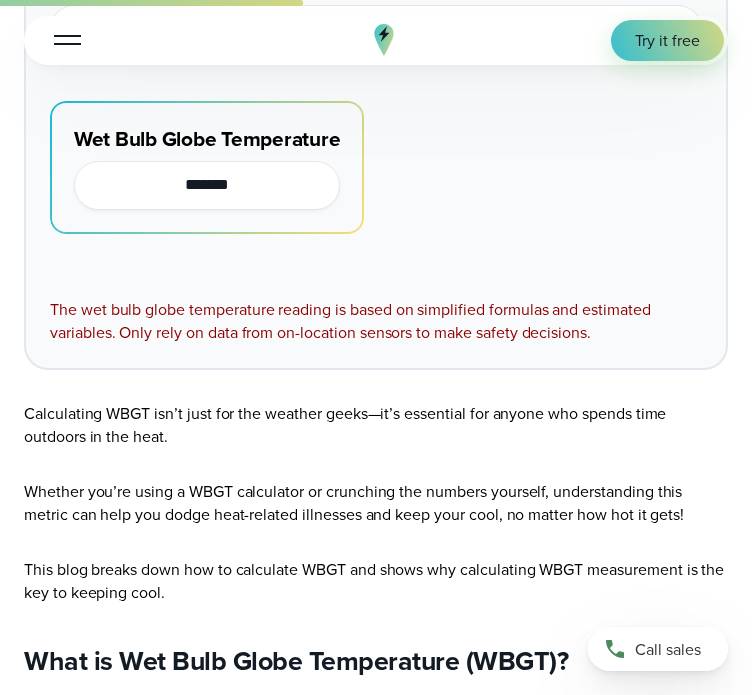 scroll, scrollTop: 2812, scrollLeft: 0, axis: vertical 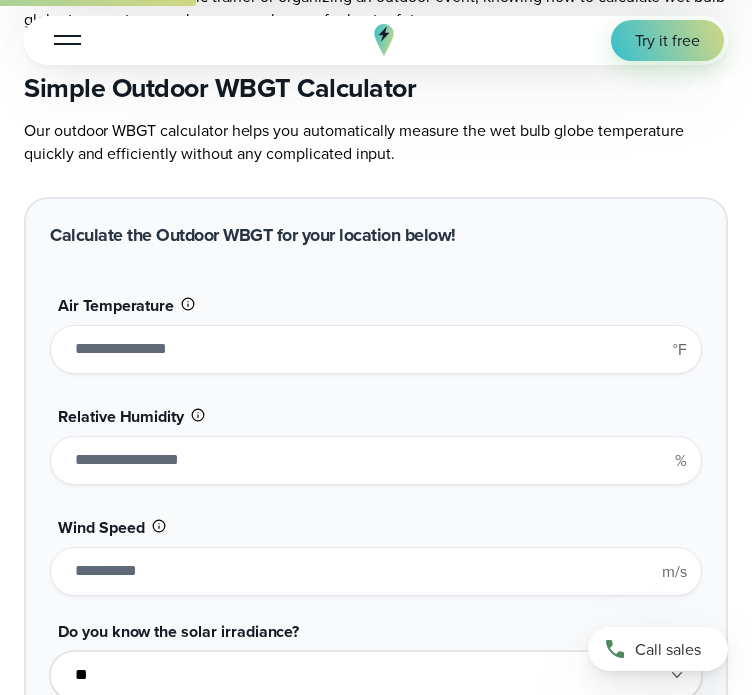 click on "**" at bounding box center [376, 349] 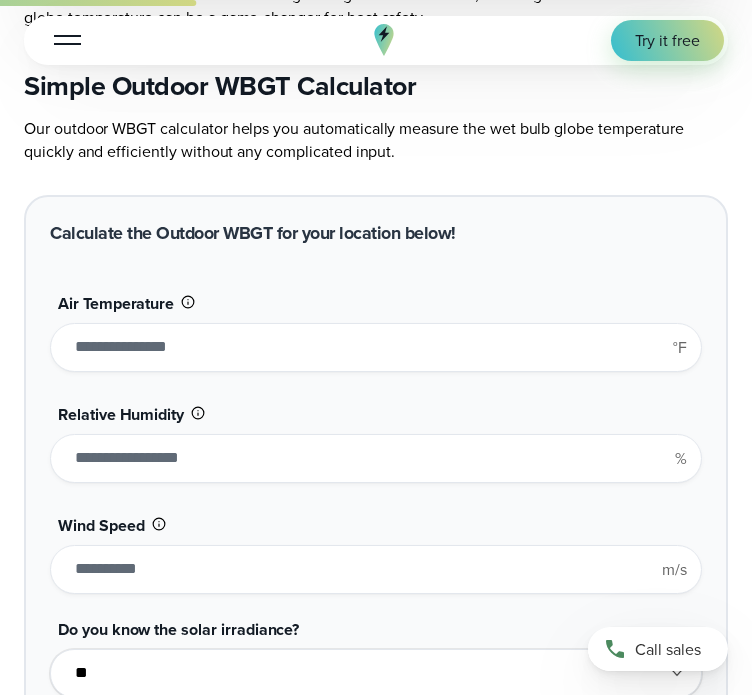 type on "*******" 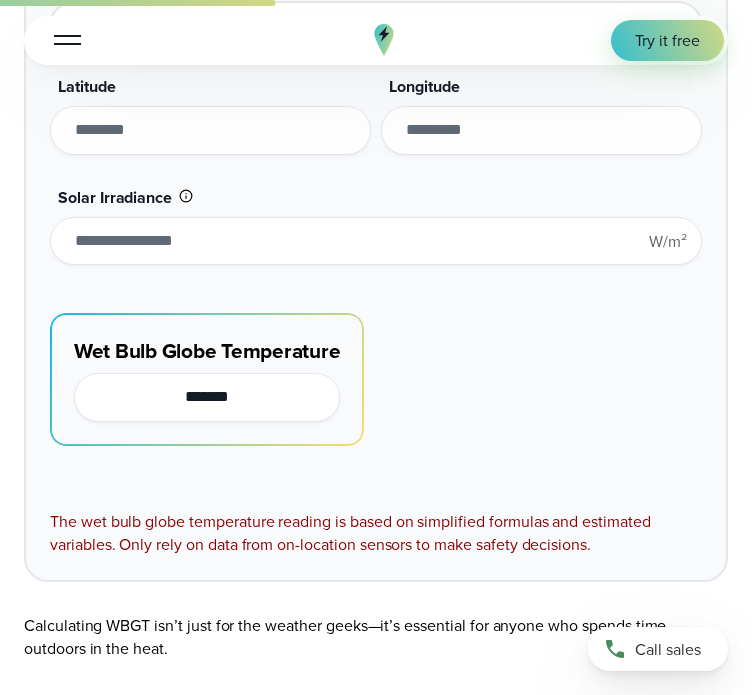 scroll, scrollTop: 2591, scrollLeft: 0, axis: vertical 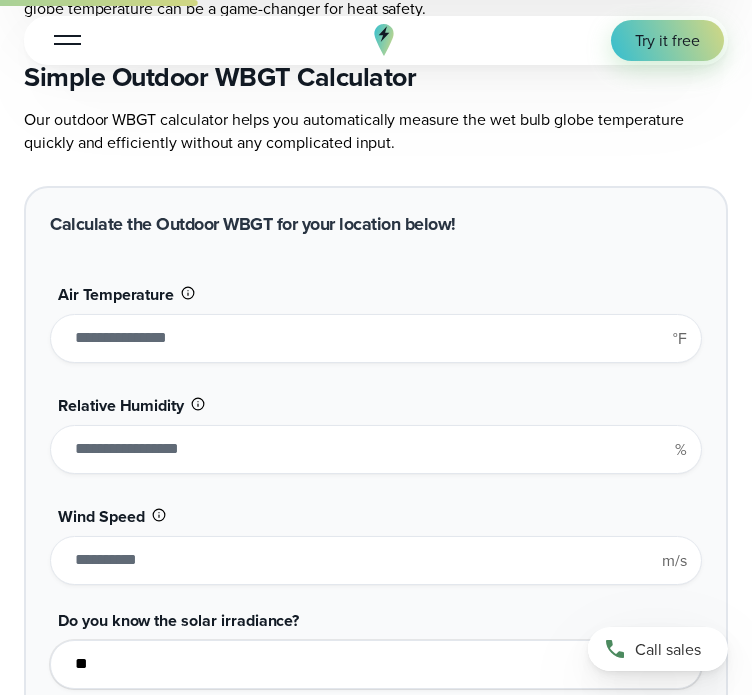 drag, startPoint x: 79, startPoint y: 309, endPoint x: -1, endPoint y: 311, distance: 80.024994 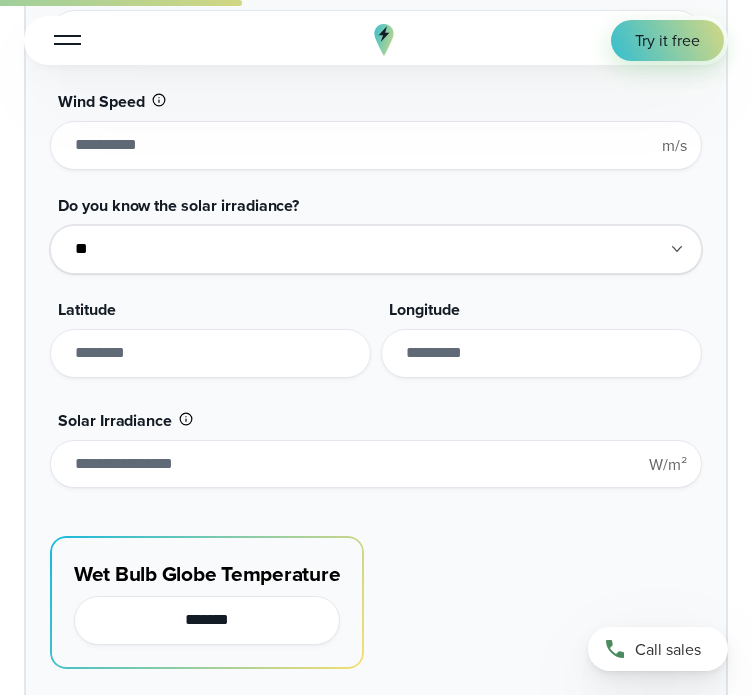 scroll, scrollTop: 2388, scrollLeft: 0, axis: vertical 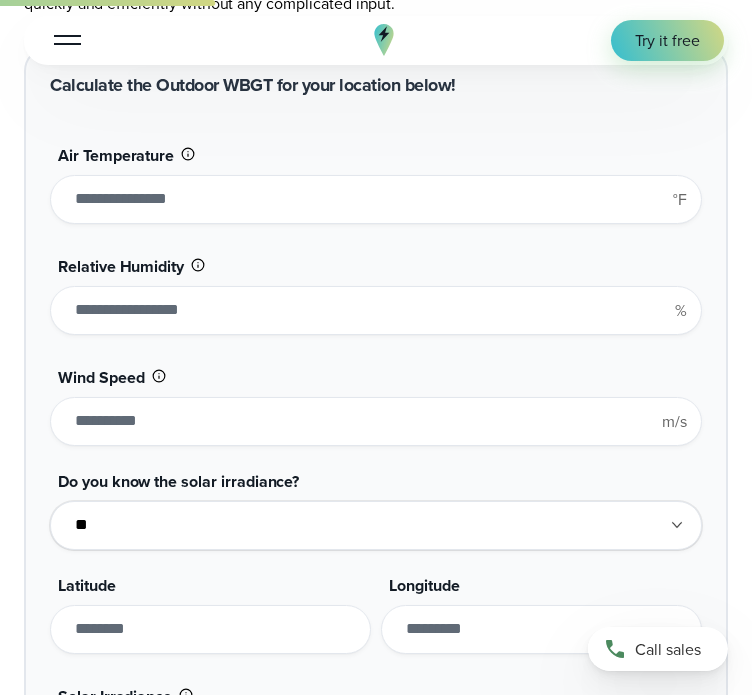 drag, startPoint x: 111, startPoint y: 202, endPoint x: -1, endPoint y: 199, distance: 112.04017 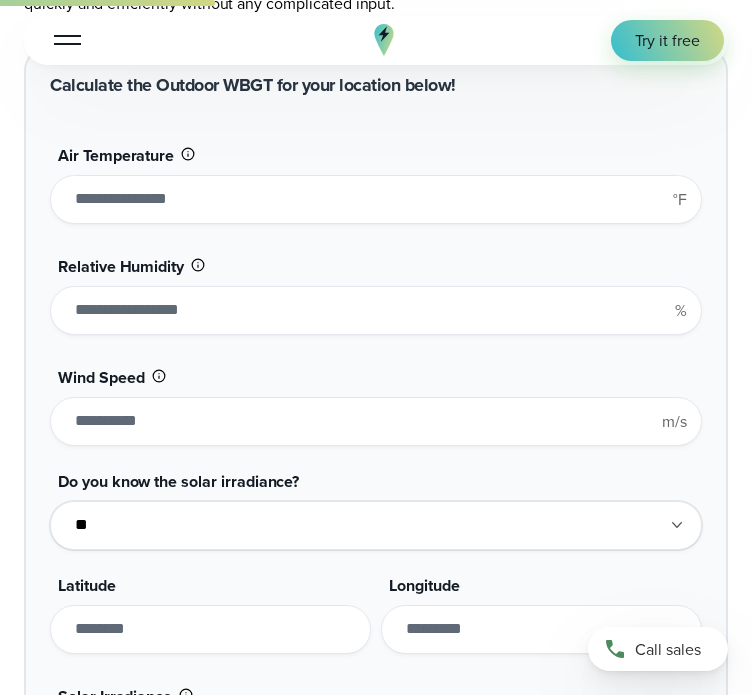 type on "**" 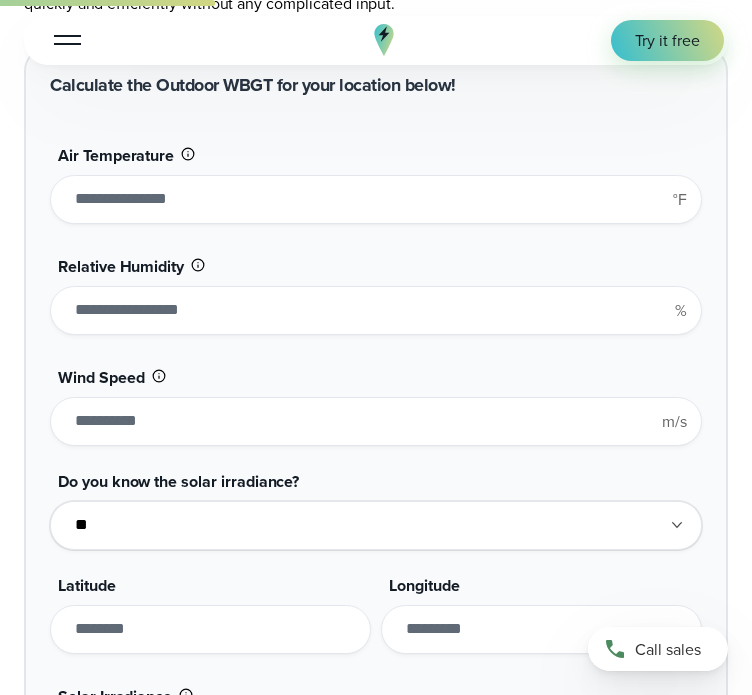 type on "*******" 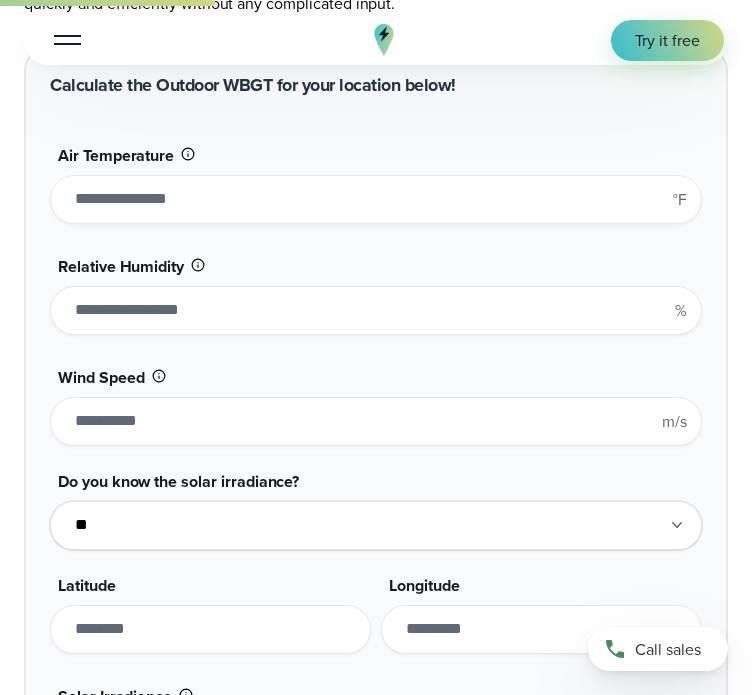 type on "**" 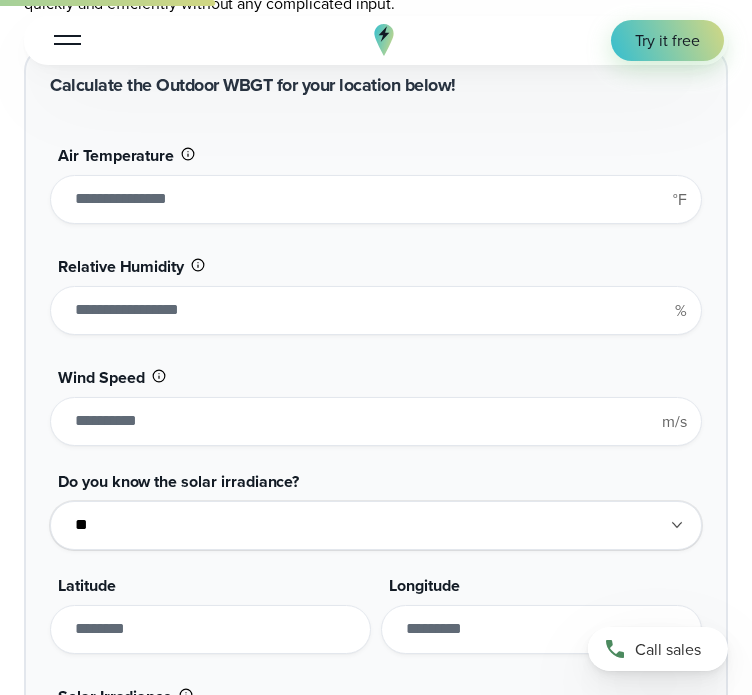 type on "*******" 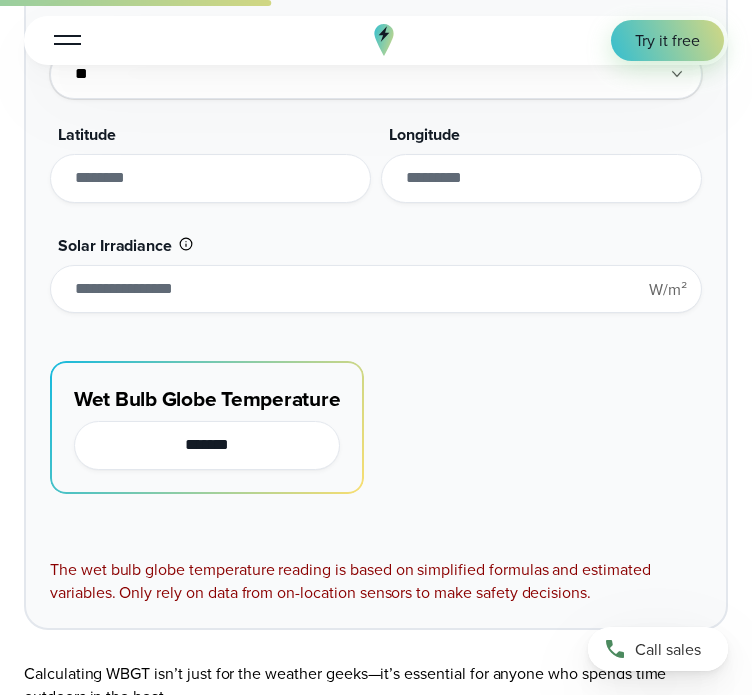 scroll, scrollTop: 2579, scrollLeft: 0, axis: vertical 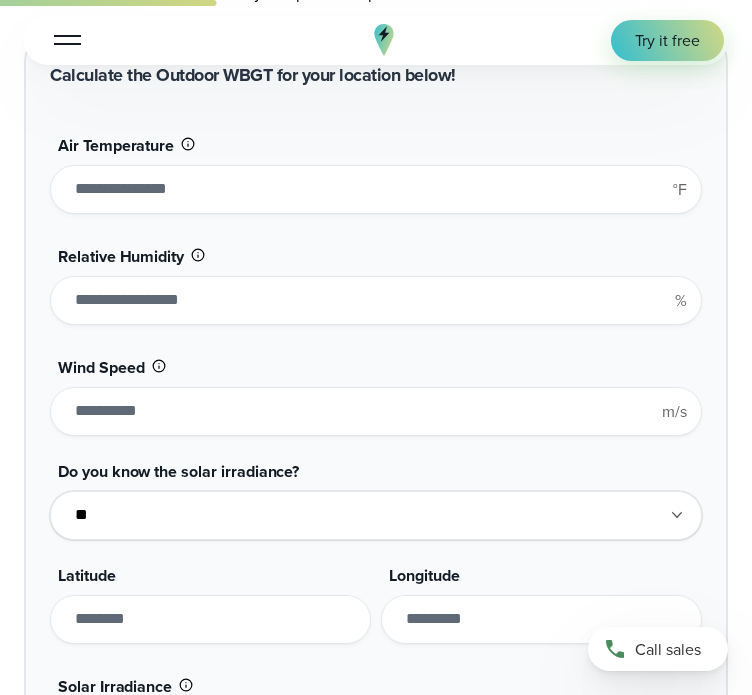 click on "**" at bounding box center (376, 300) 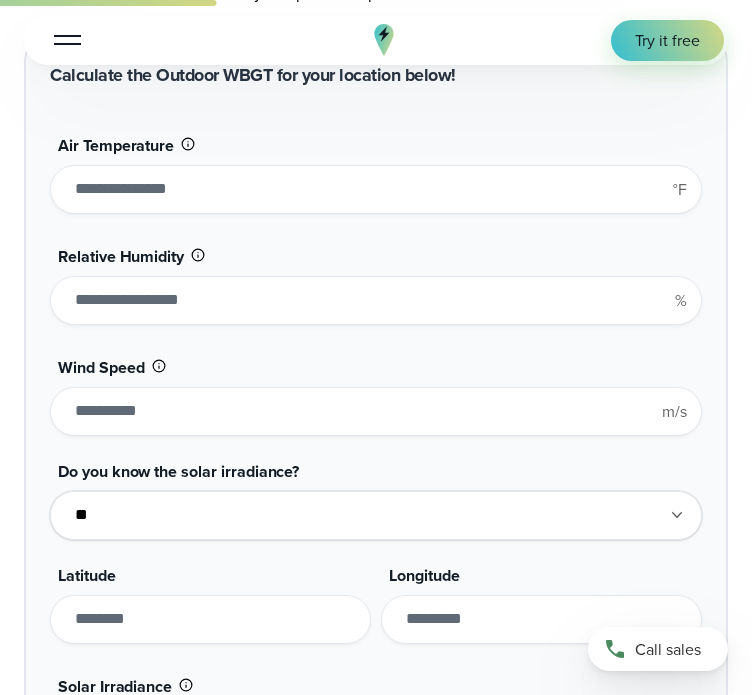 type on "**" 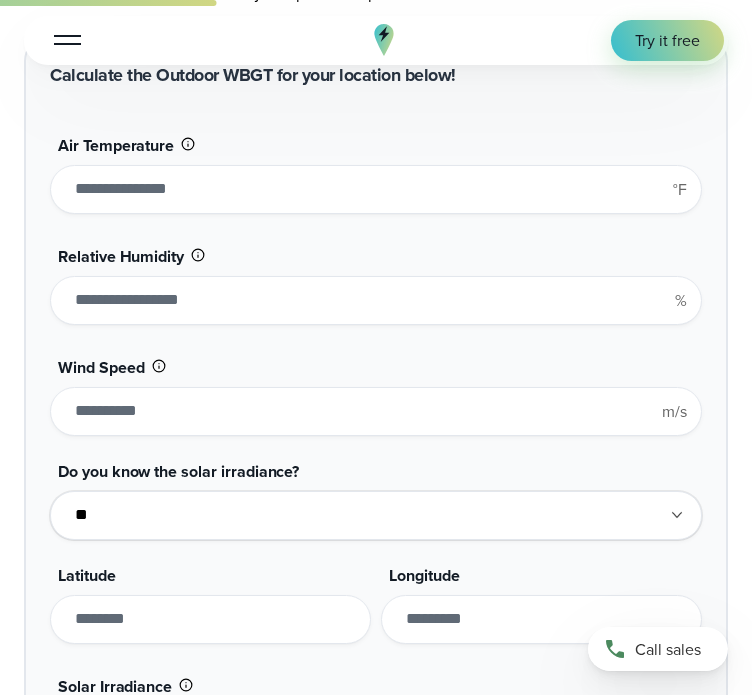 drag, startPoint x: 190, startPoint y: 392, endPoint x: -1, endPoint y: 383, distance: 191.21193 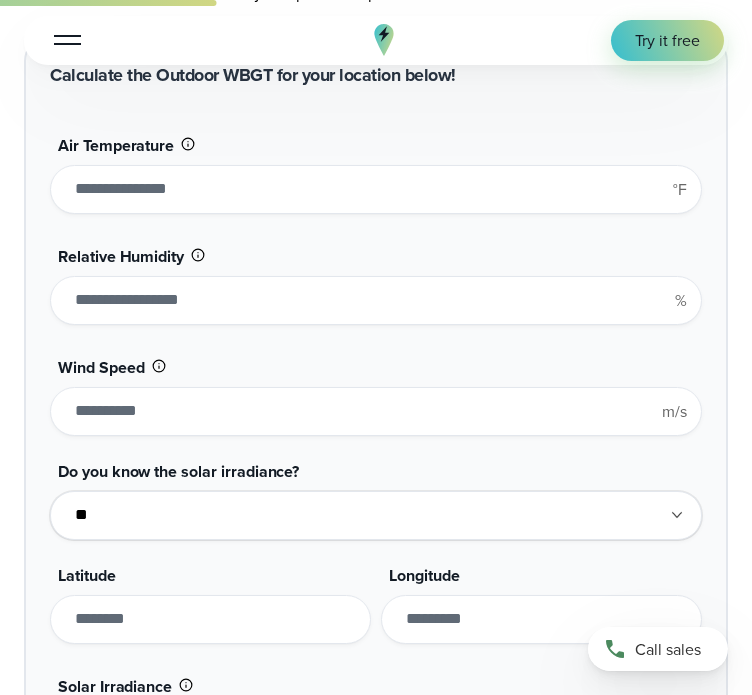 type on "**" 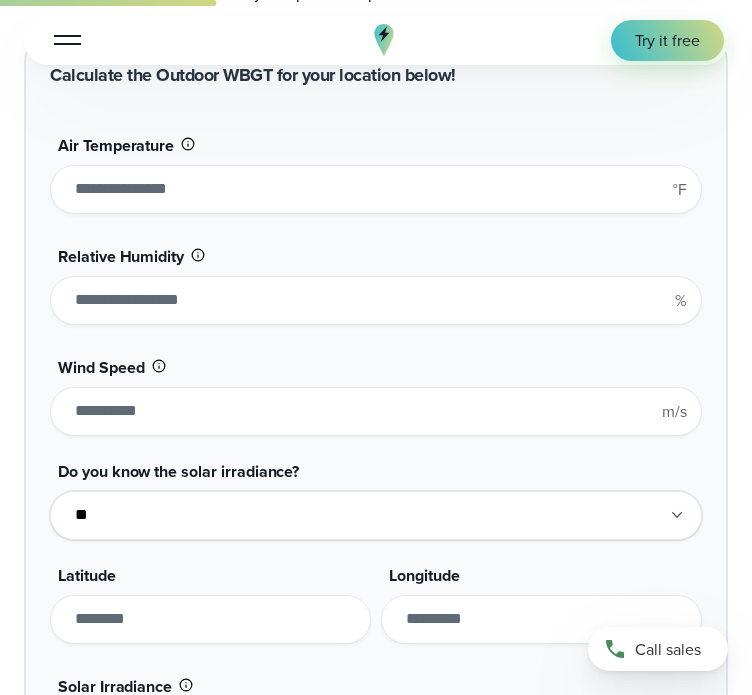 type on "*******" 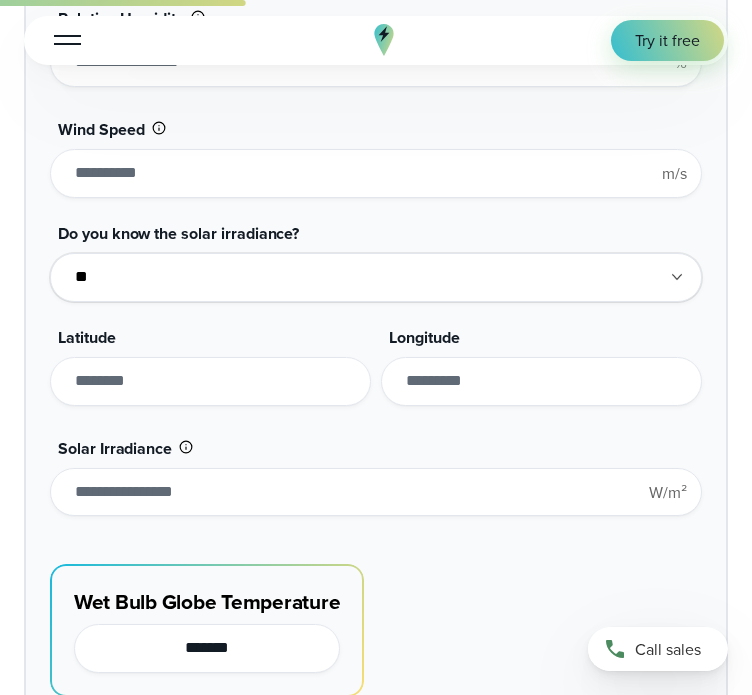 scroll, scrollTop: 2400, scrollLeft: 0, axis: vertical 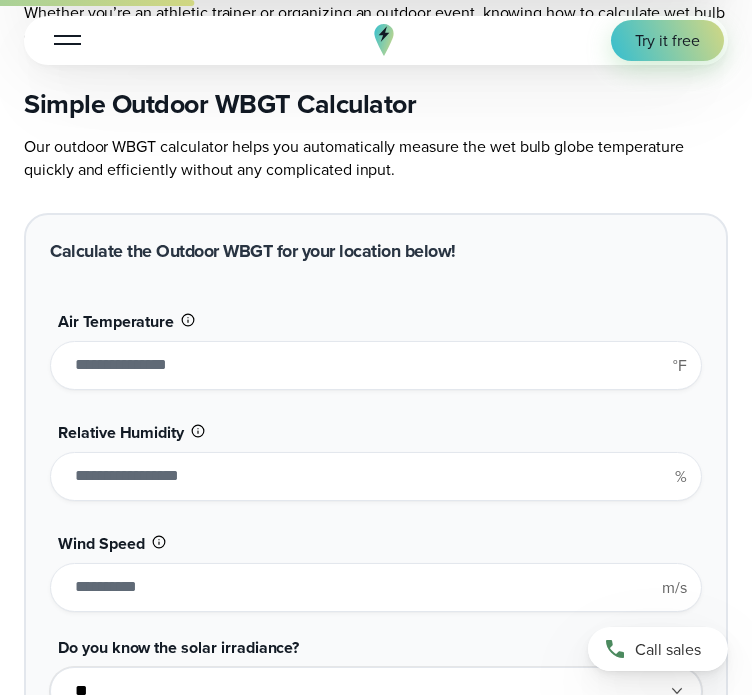 drag, startPoint x: 136, startPoint y: 362, endPoint x: -1, endPoint y: 360, distance: 137.0146 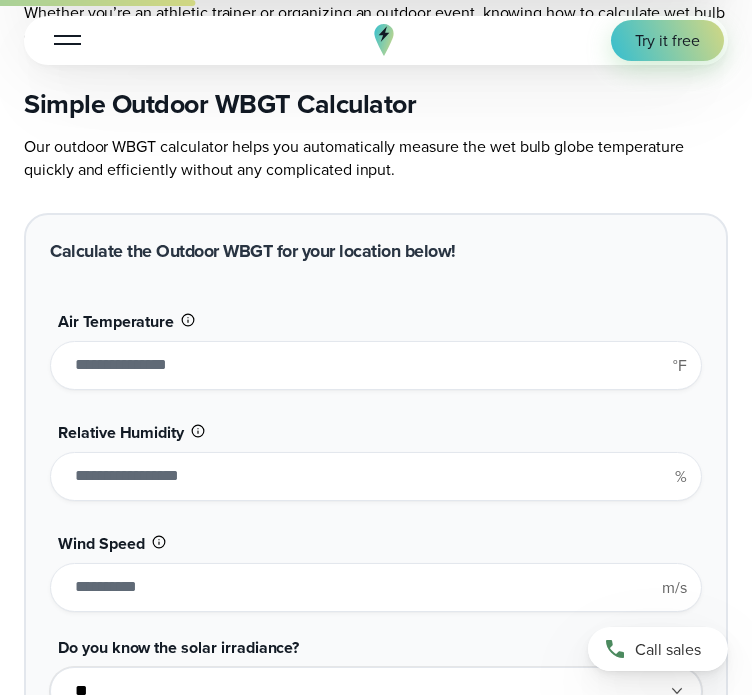 scroll, scrollTop: 1962, scrollLeft: 0, axis: vertical 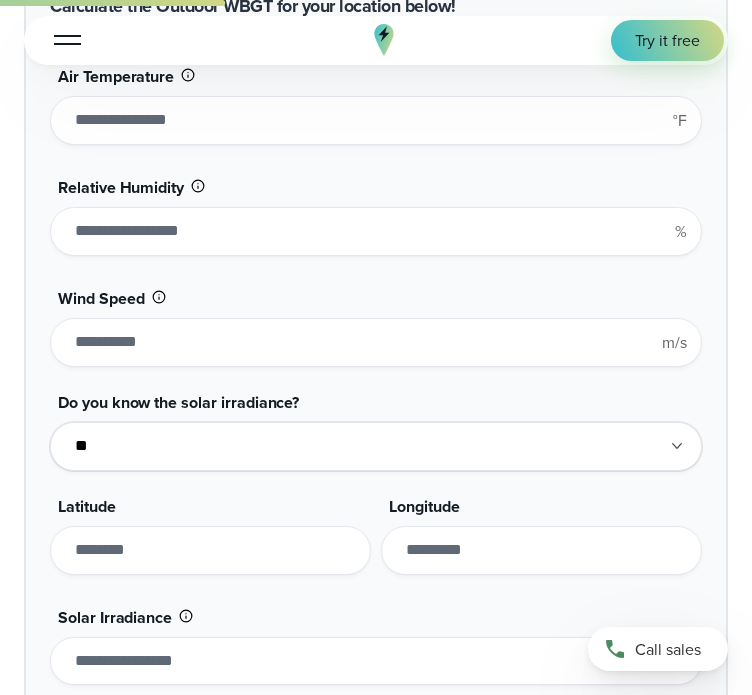 click on "**" at bounding box center (376, 120) 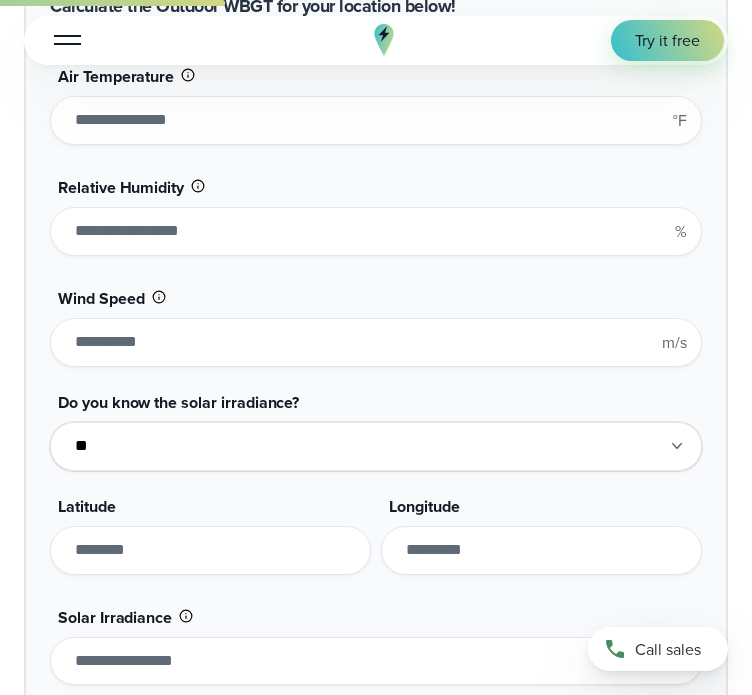 type on "***" 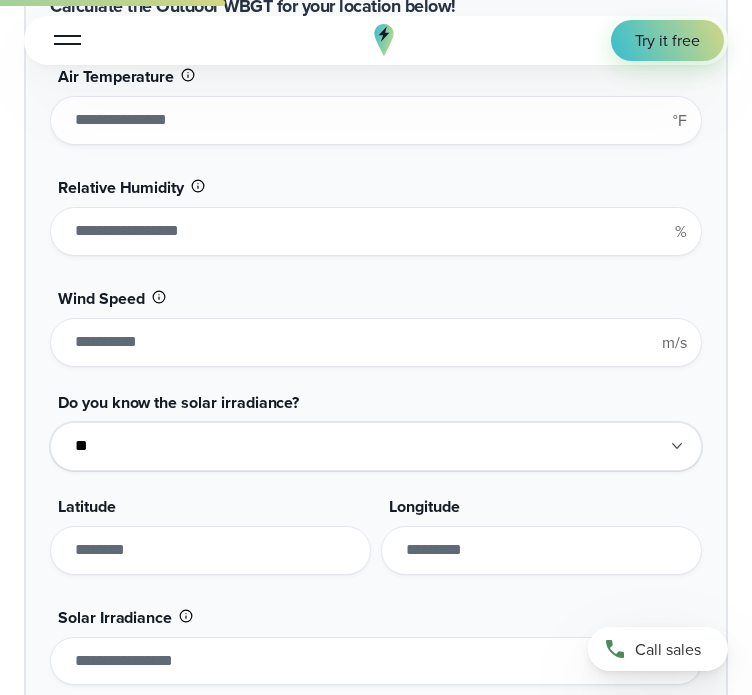 type on "********" 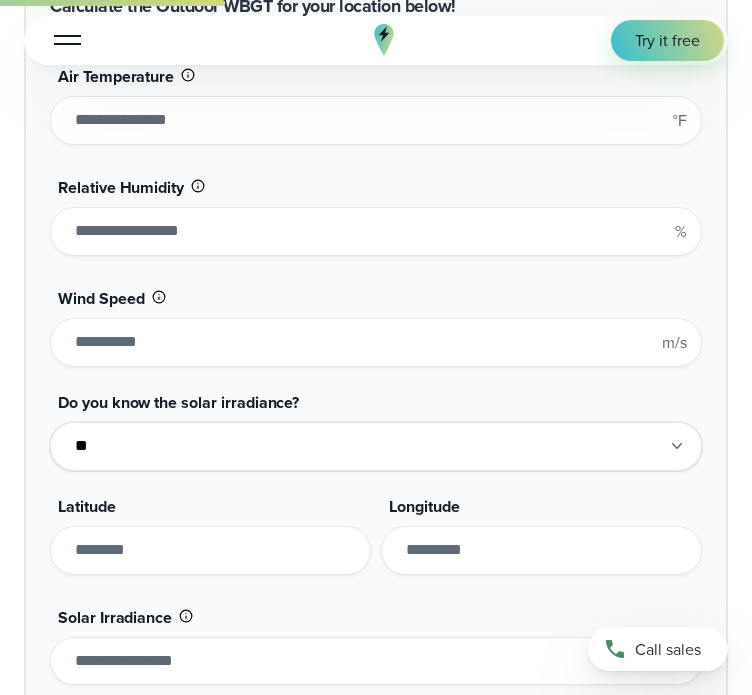 type on "**" 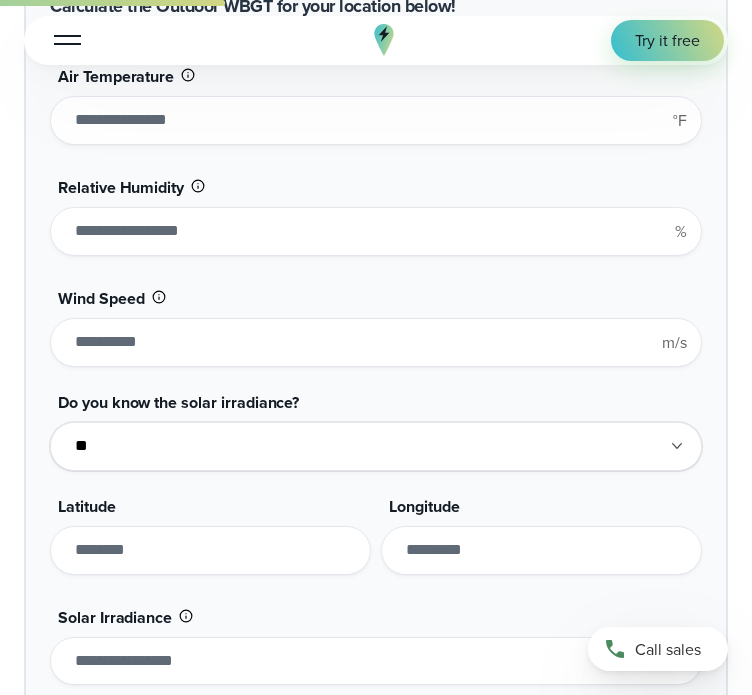 type on "*******" 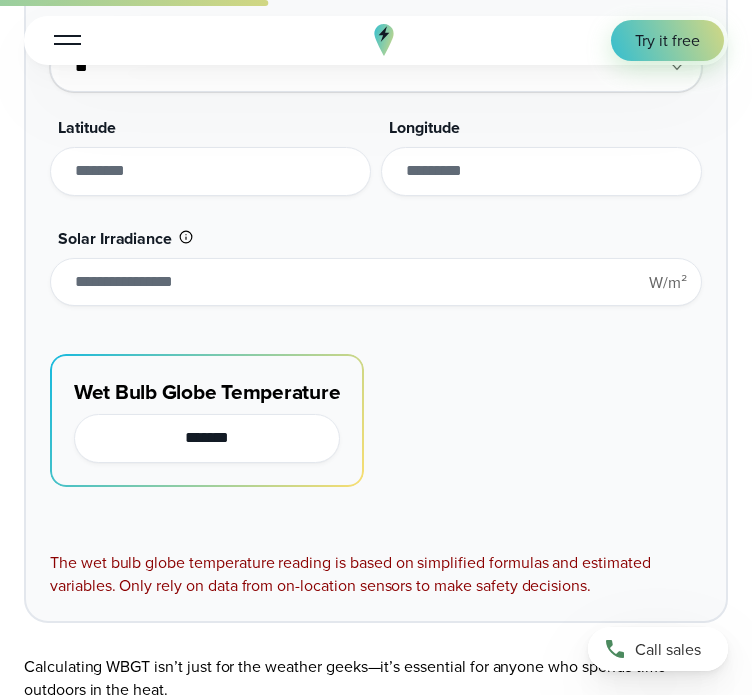 scroll, scrollTop: 2587, scrollLeft: 0, axis: vertical 